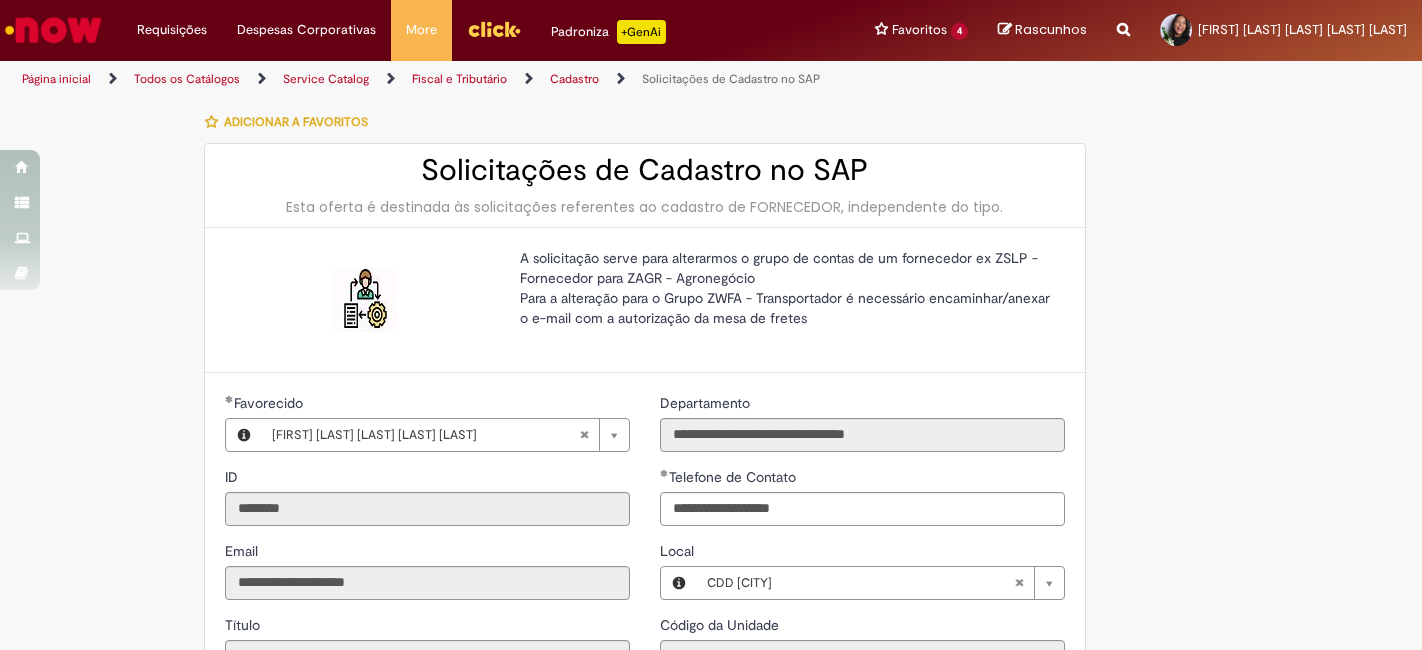 select on "*" 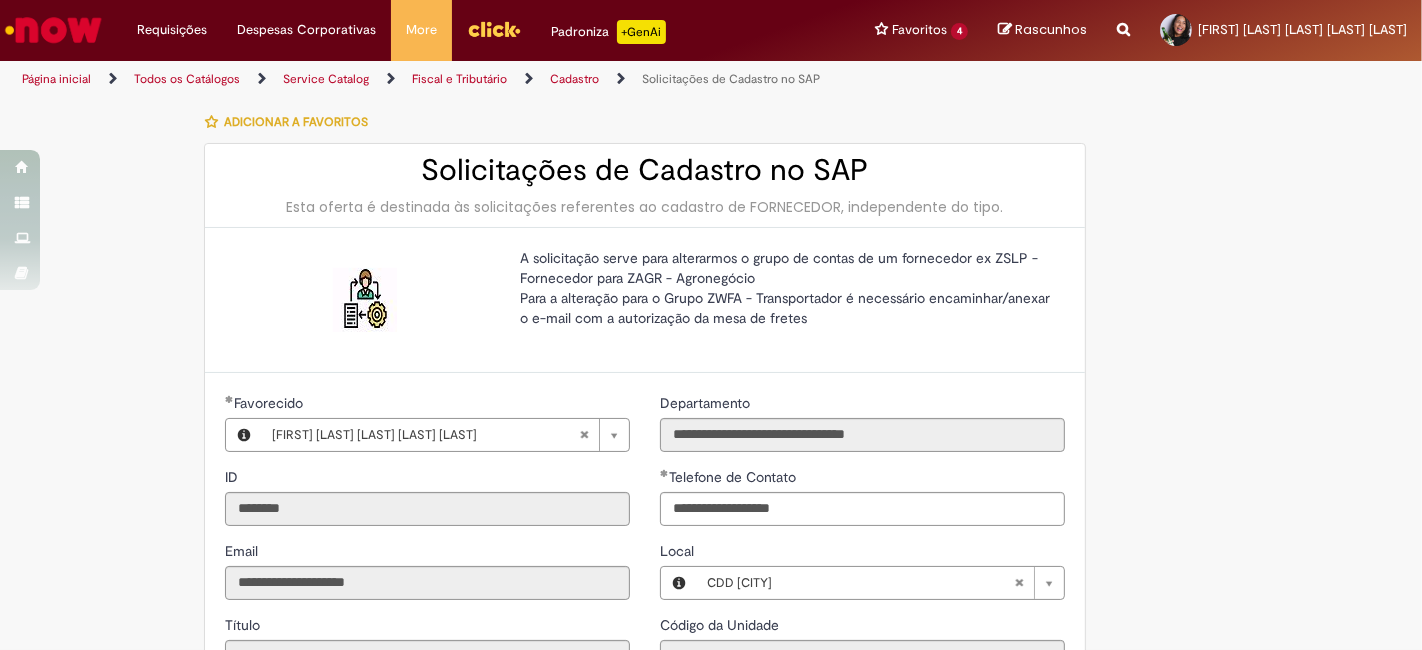 scroll, scrollTop: 154, scrollLeft: 0, axis: vertical 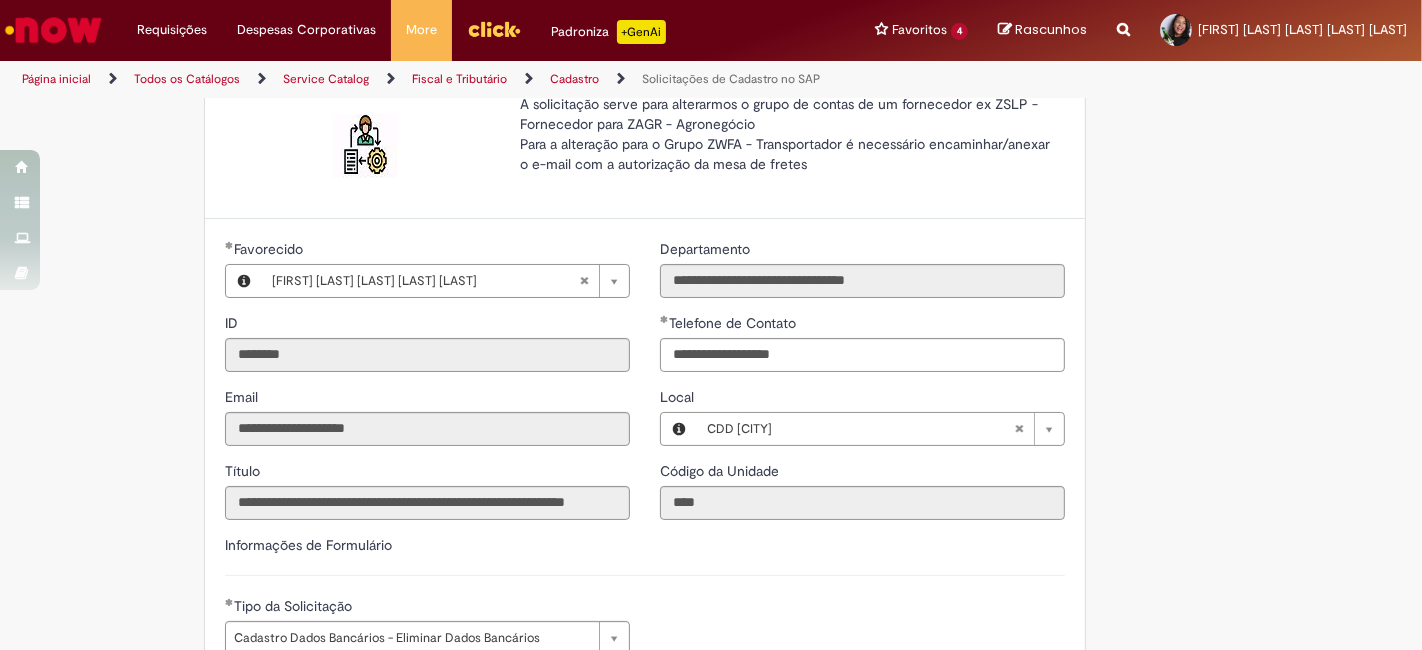 click on "**********" at bounding box center (711, 757) 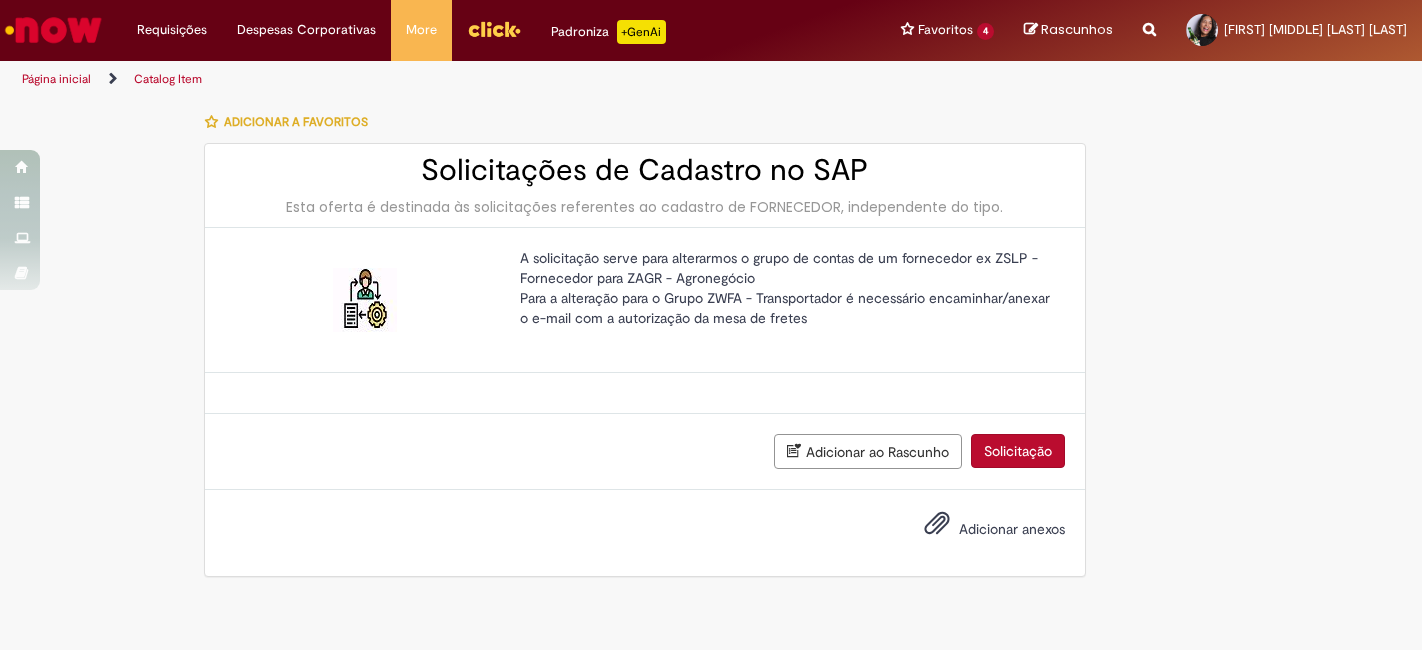 scroll, scrollTop: 0, scrollLeft: 0, axis: both 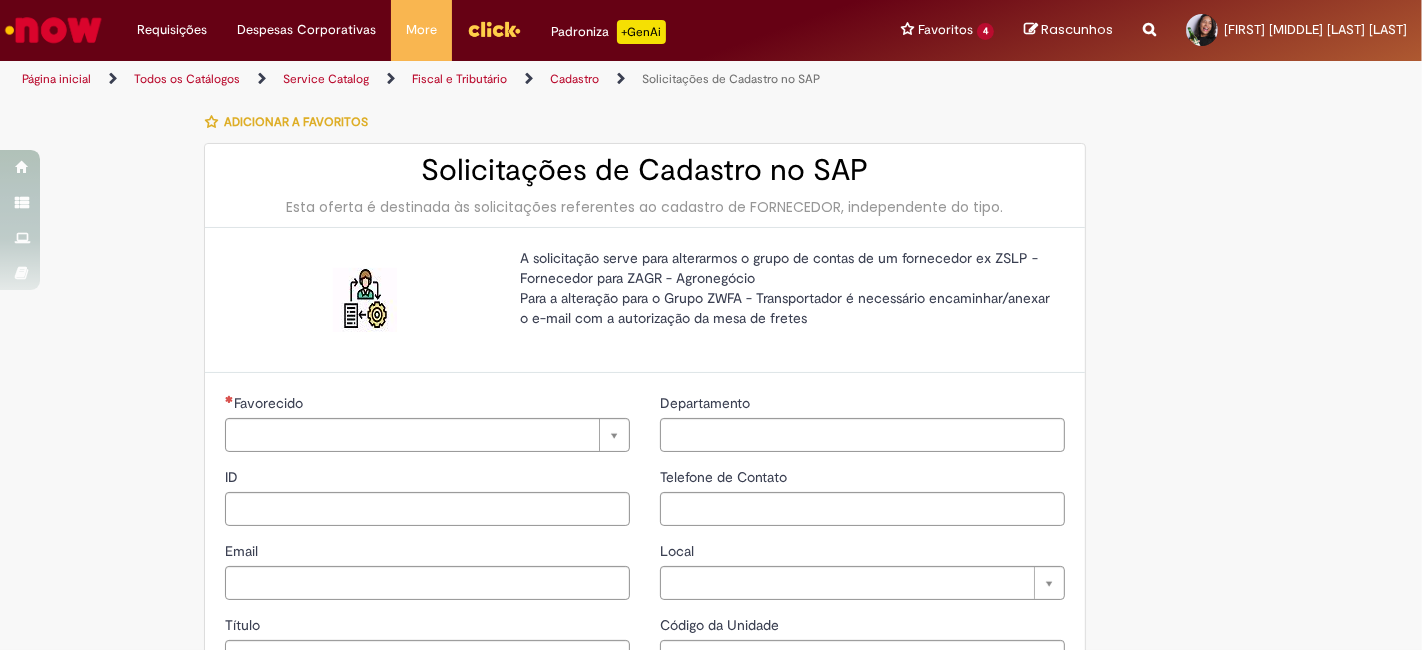 type on "********" 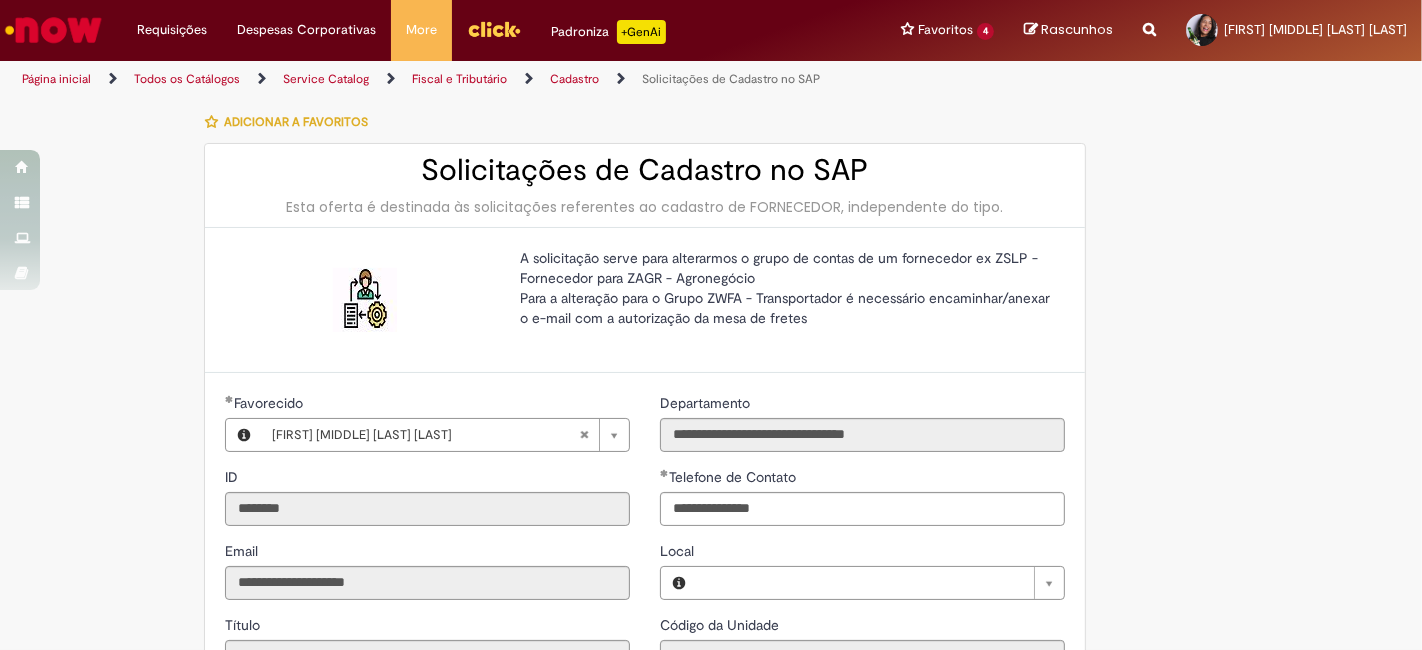type on "**********" 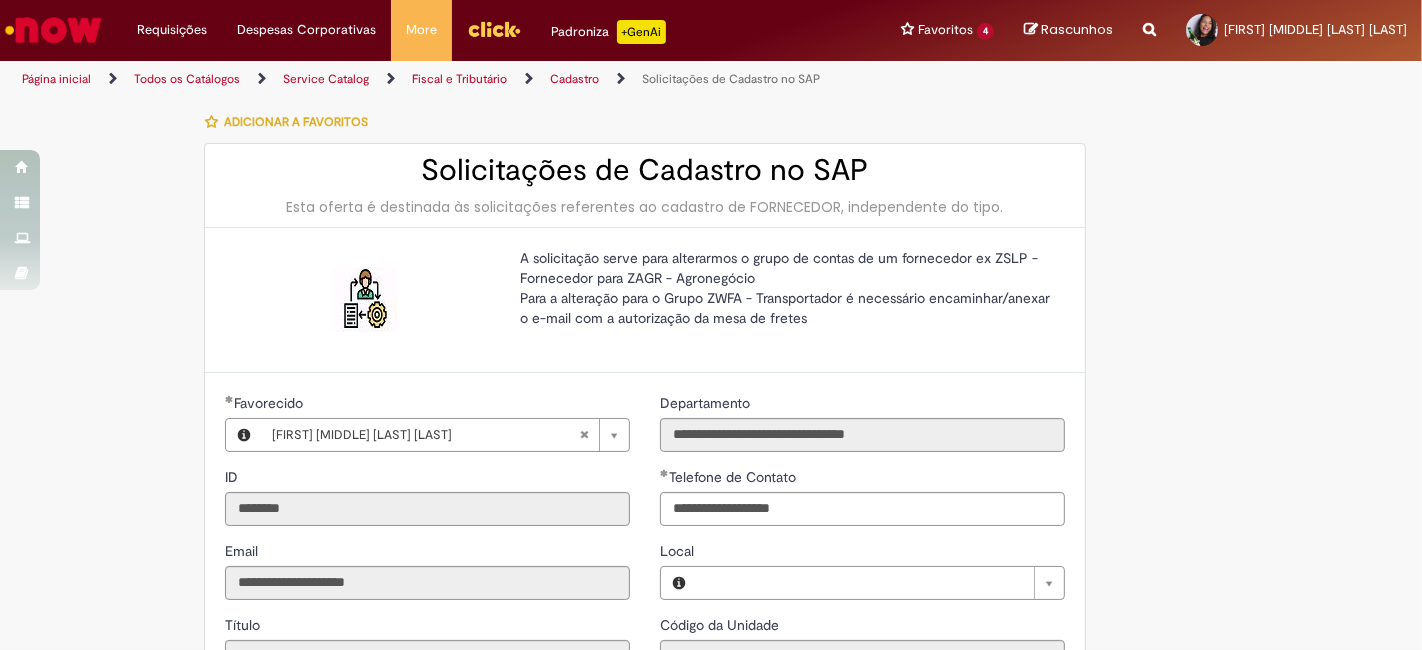 type on "**********" 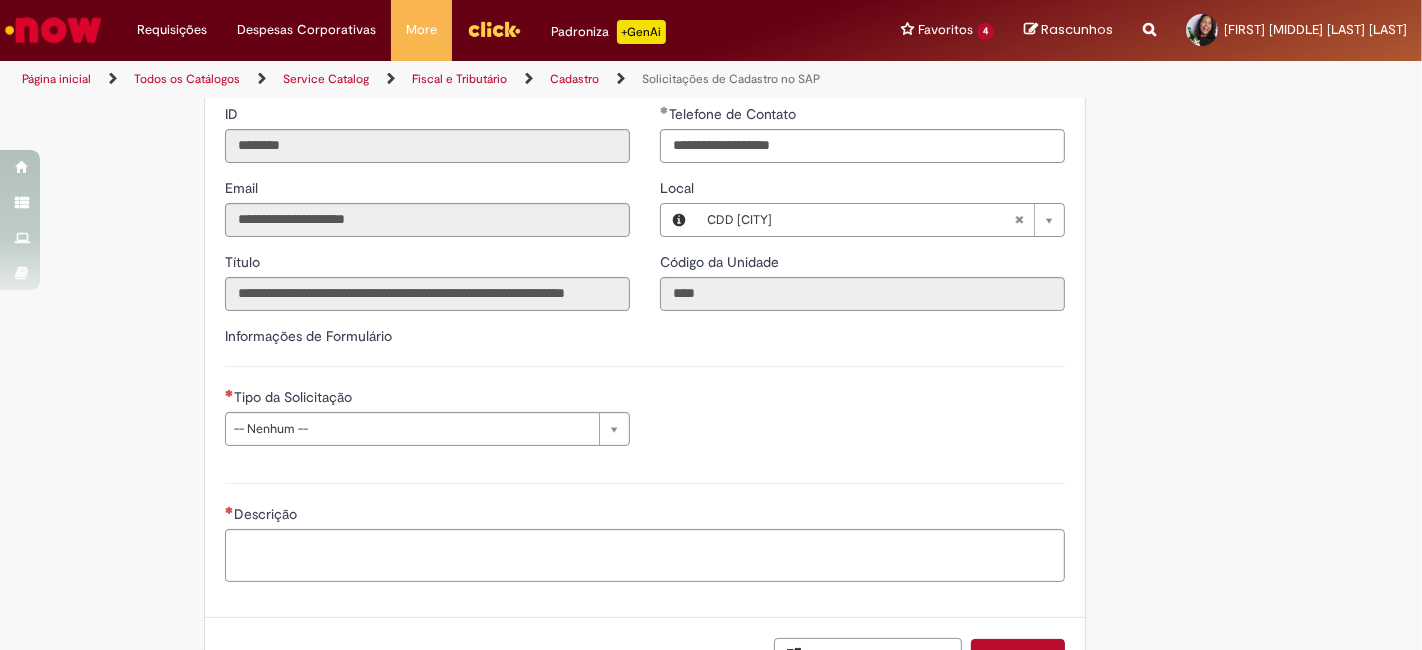 scroll, scrollTop: 337, scrollLeft: 0, axis: vertical 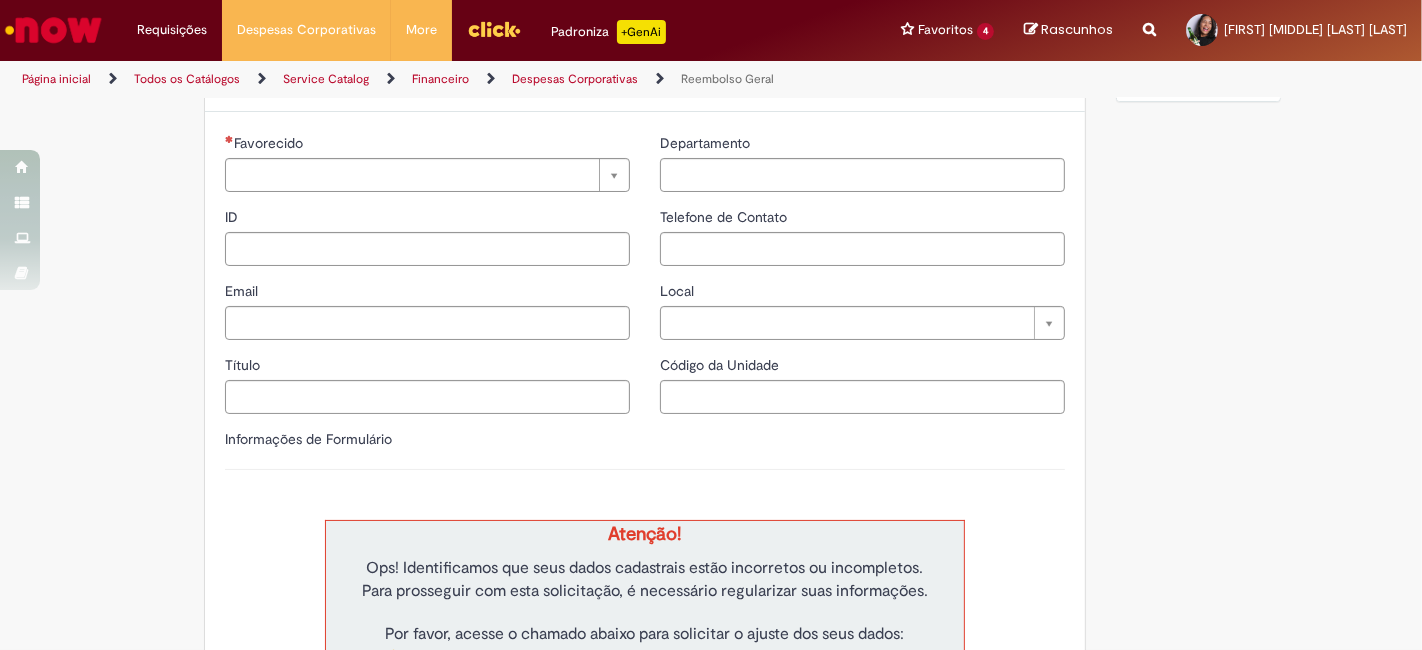 type on "********" 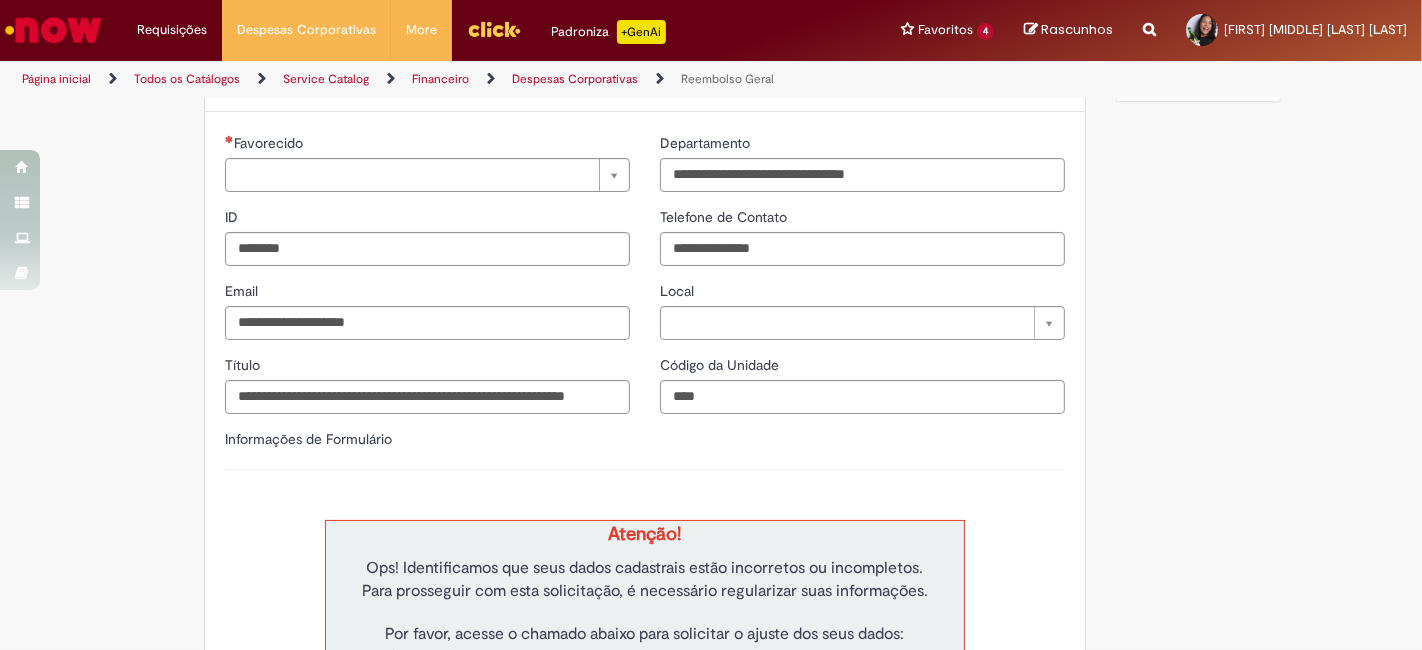 type on "**********" 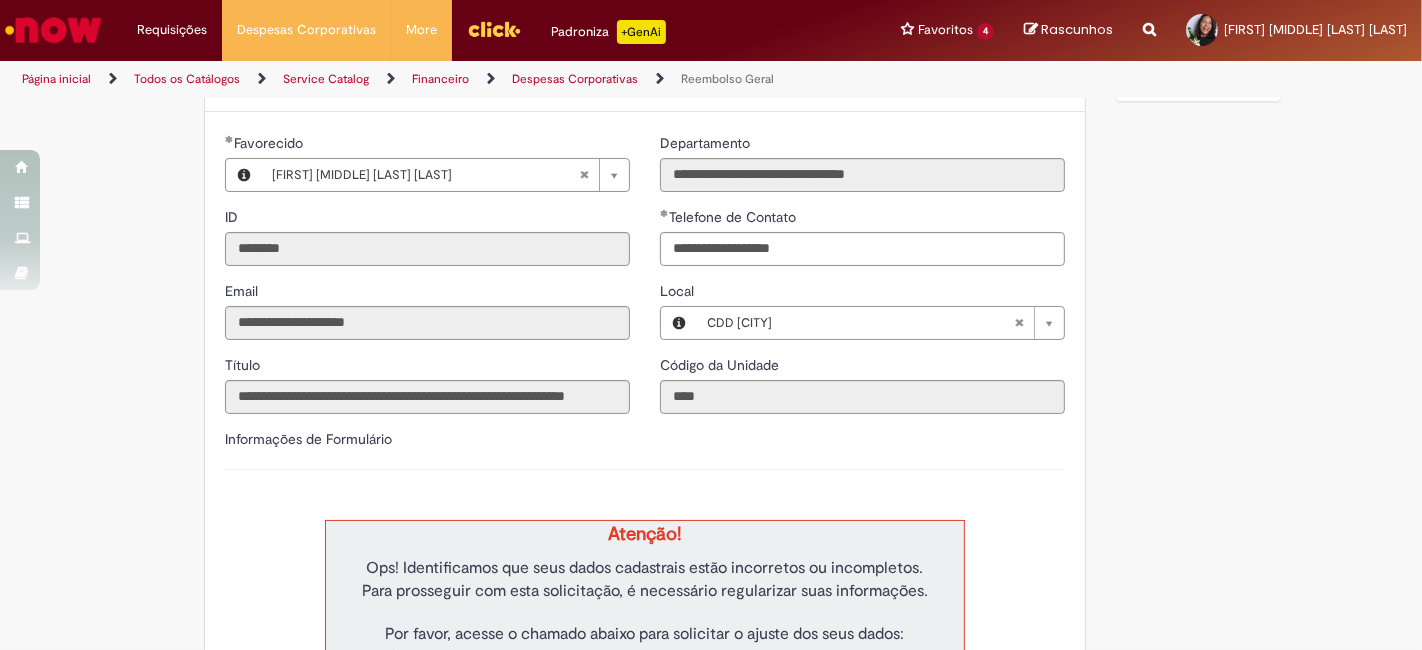 scroll, scrollTop: 0, scrollLeft: 0, axis: both 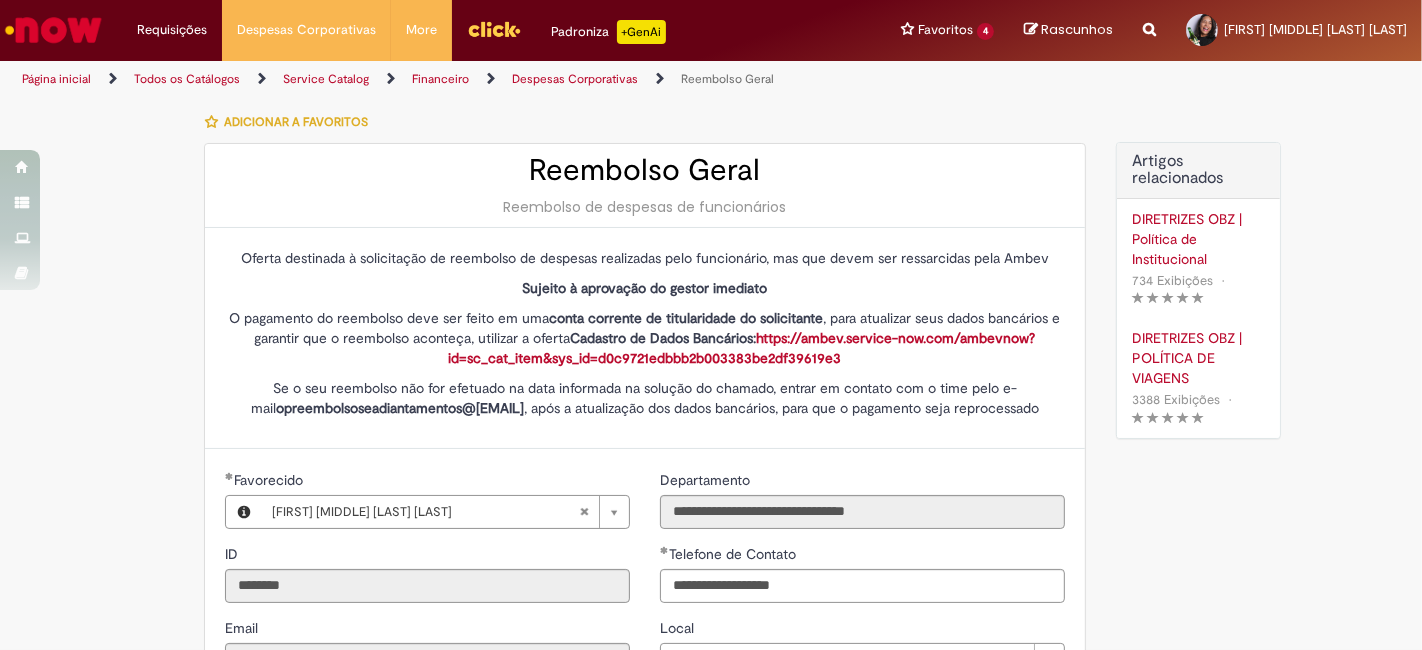 click on "https://ambev.service-now.com/ambevnow?id=sc_cat_item&sys_id=d0c9721edbbb2b003383be2df39619e3" at bounding box center (741, 348) 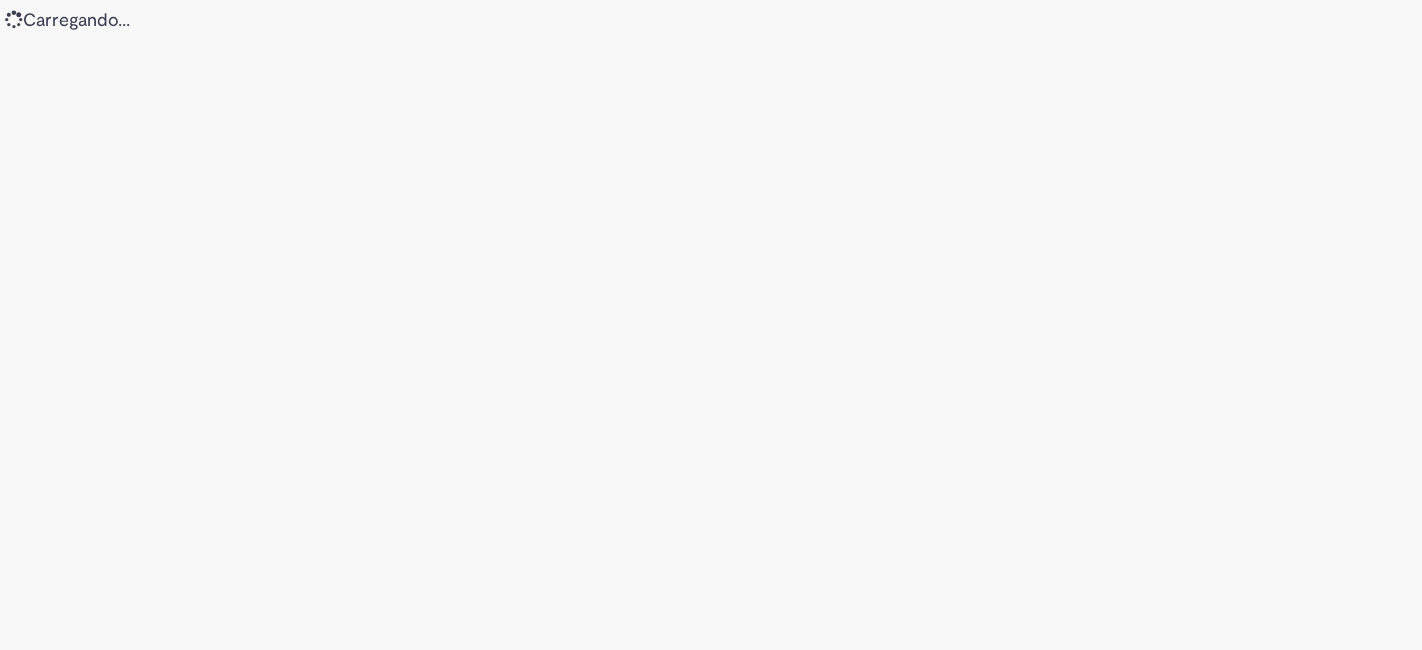 scroll, scrollTop: 0, scrollLeft: 0, axis: both 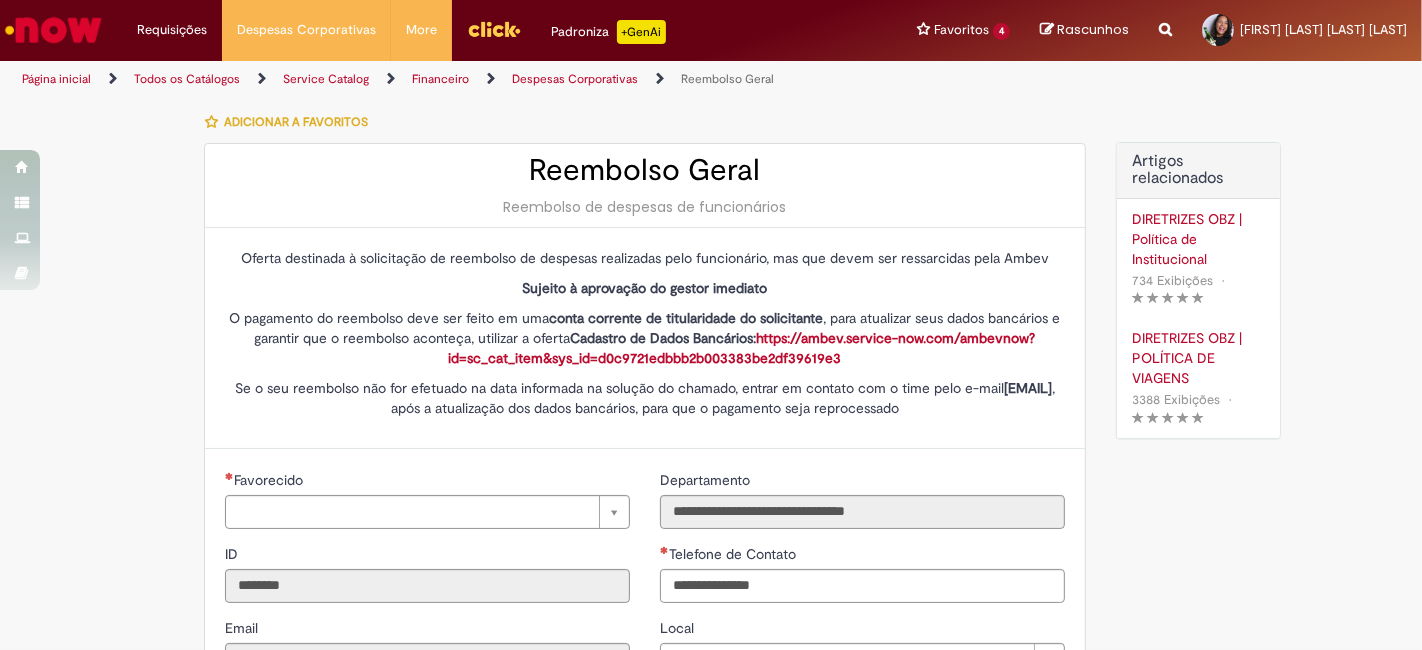 type on "**********" 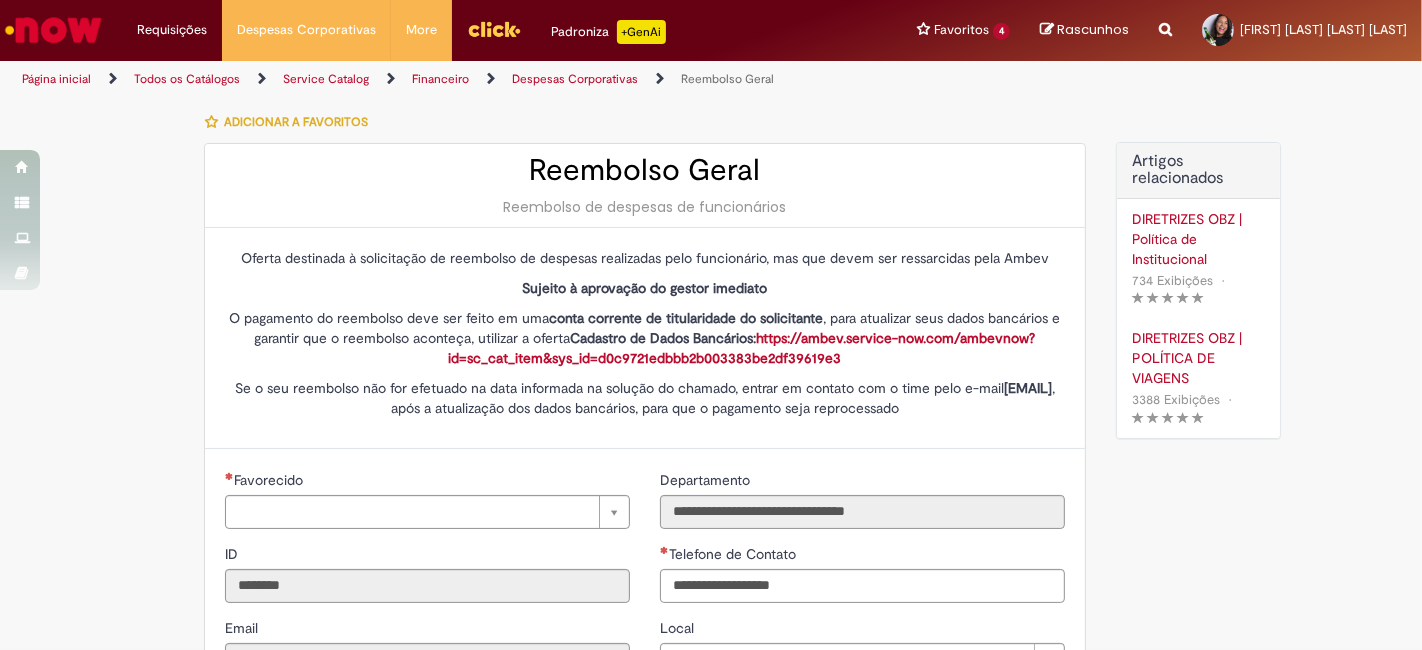 type on "**********" 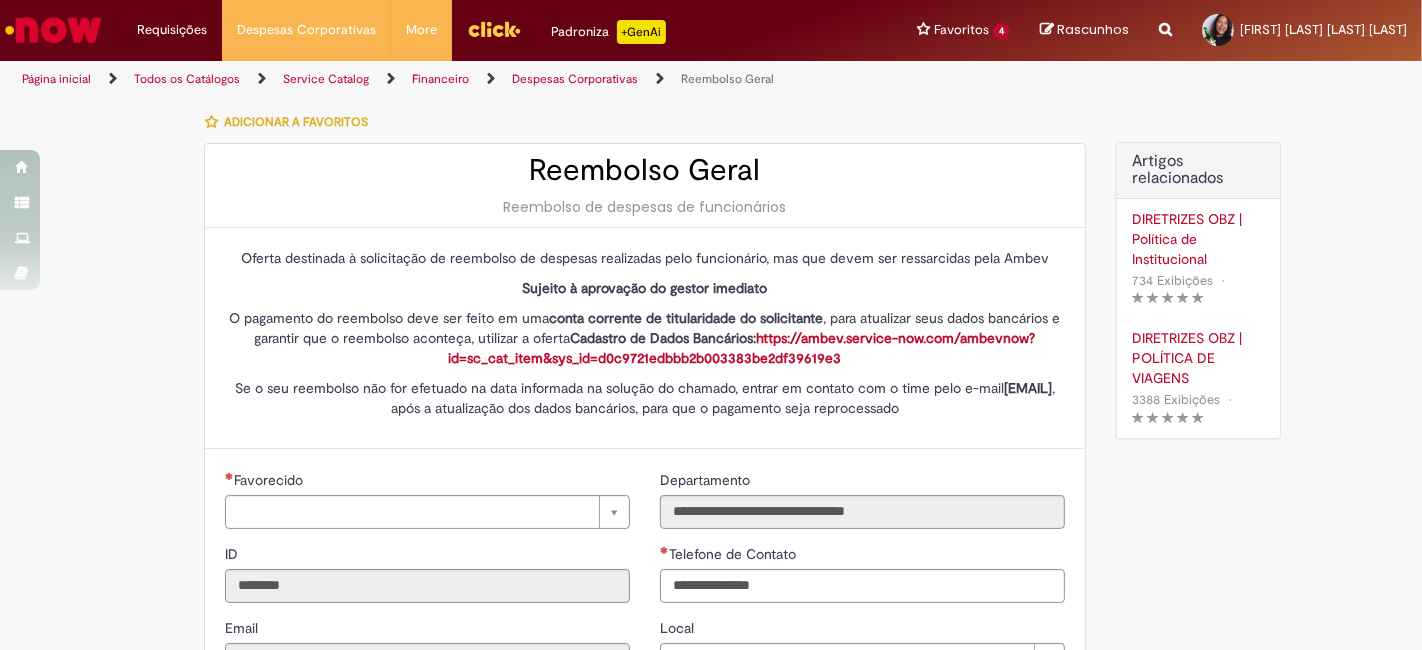 type on "**********" 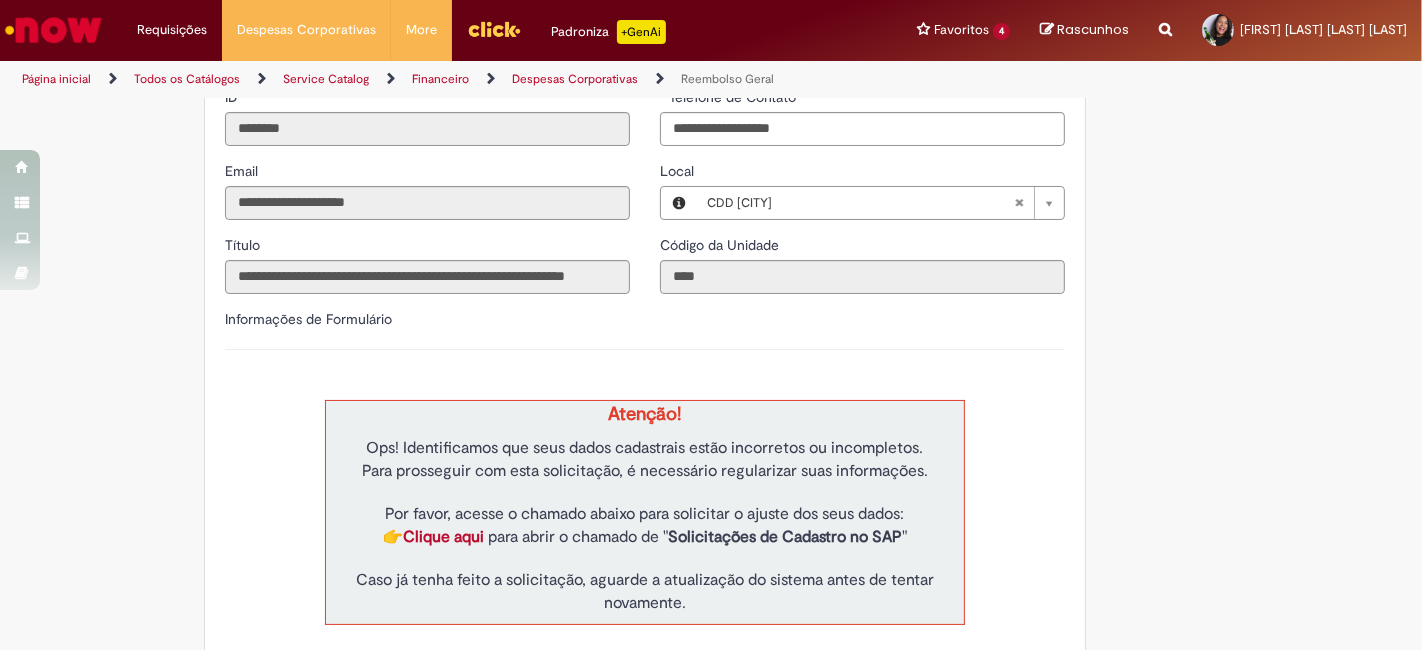 scroll, scrollTop: 452, scrollLeft: 0, axis: vertical 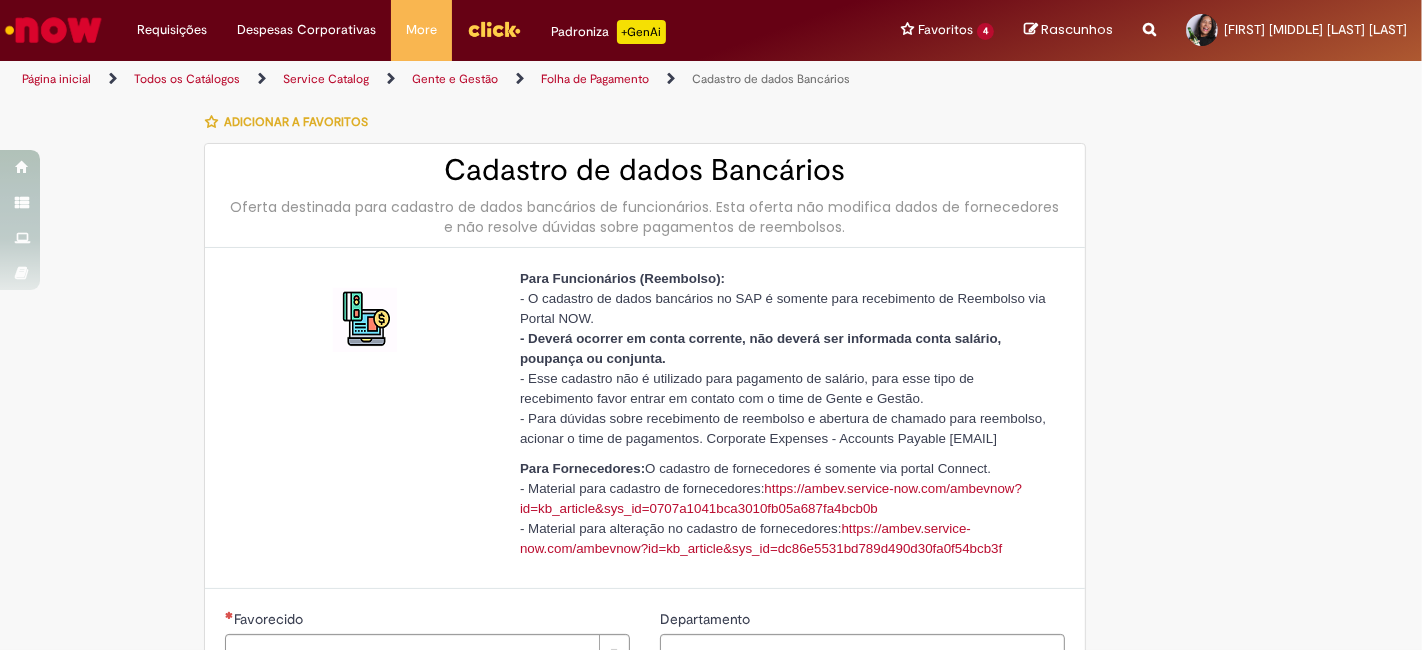type on "********" 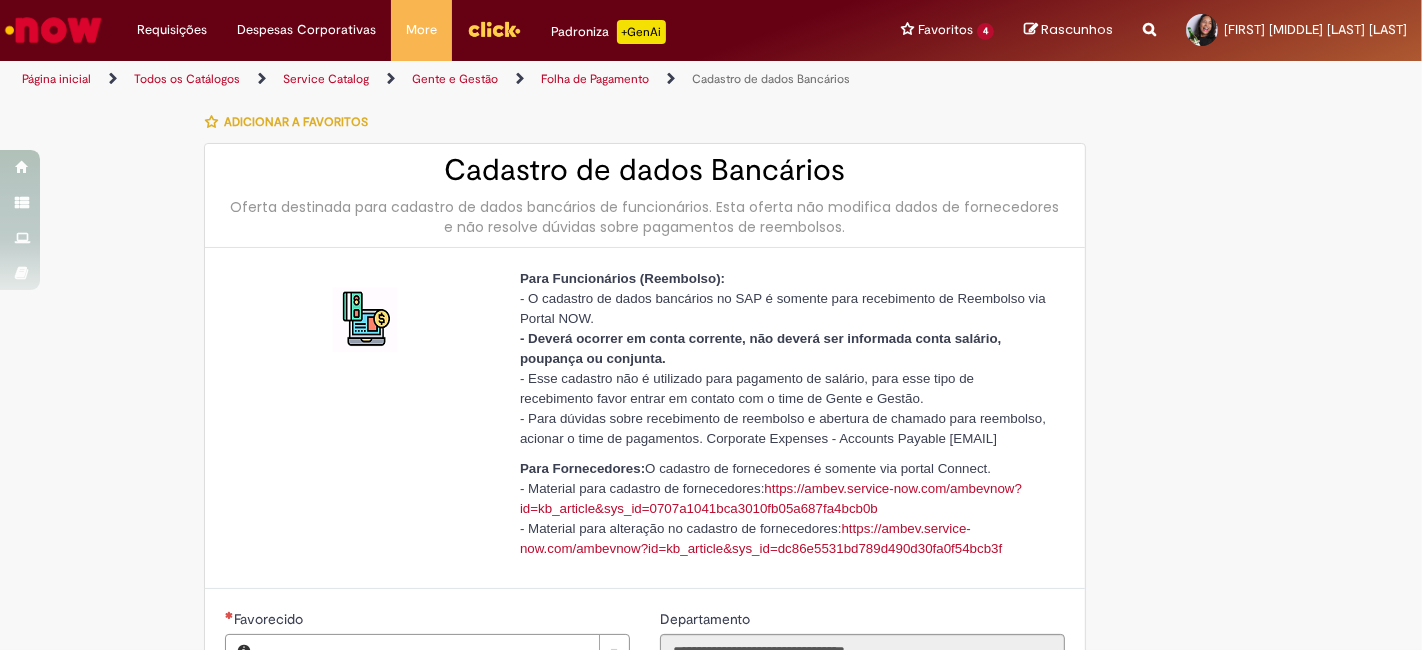 type on "**********" 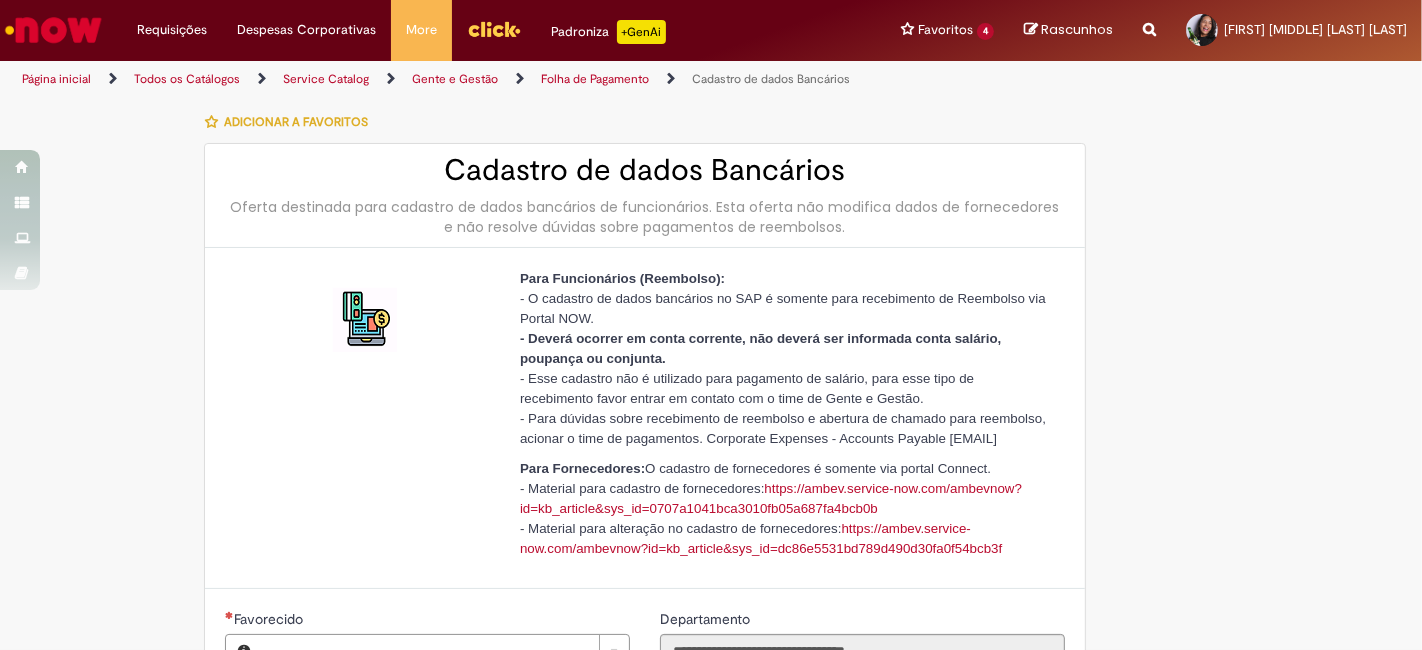 type on "**********" 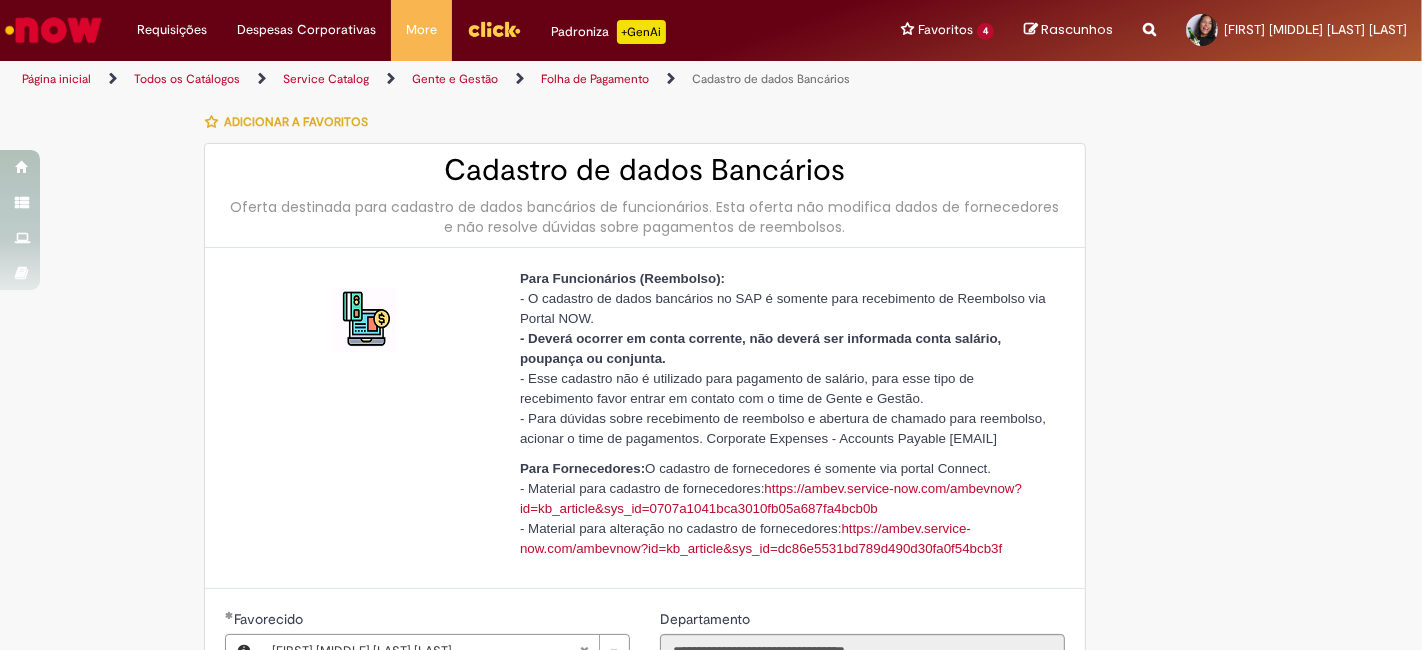 type on "**********" 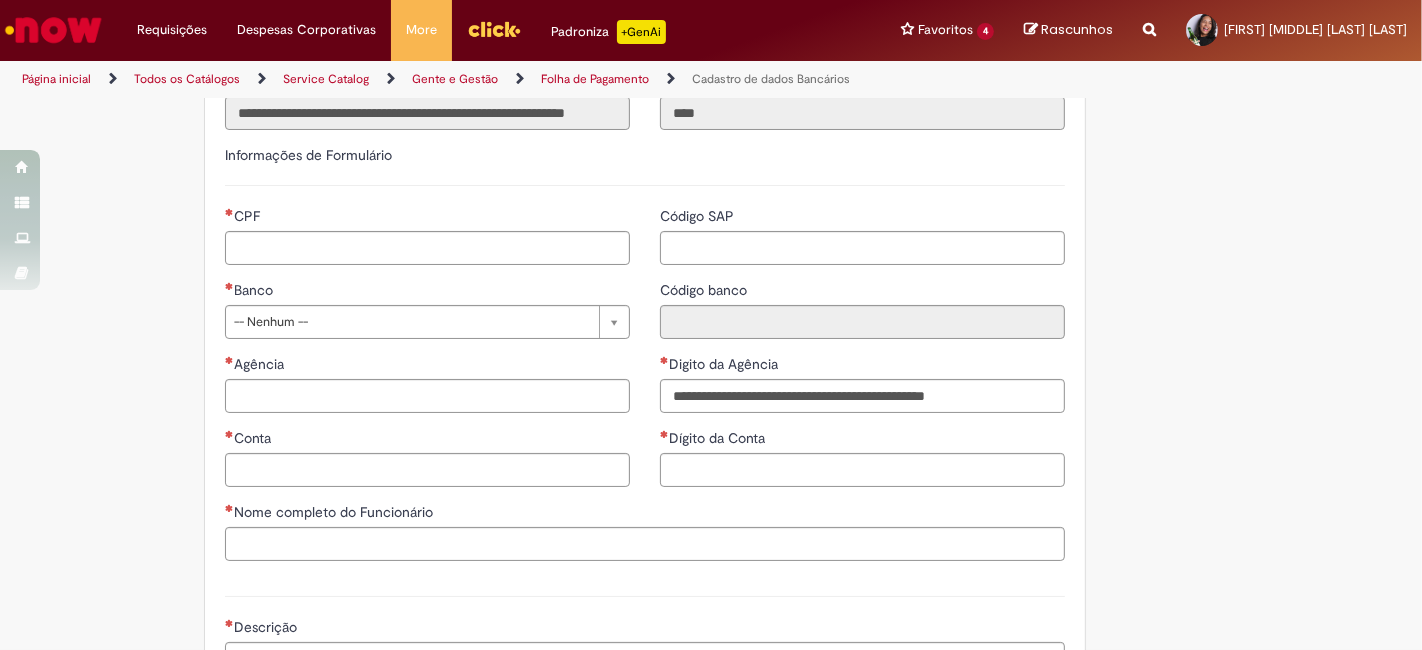 scroll, scrollTop: 752, scrollLeft: 0, axis: vertical 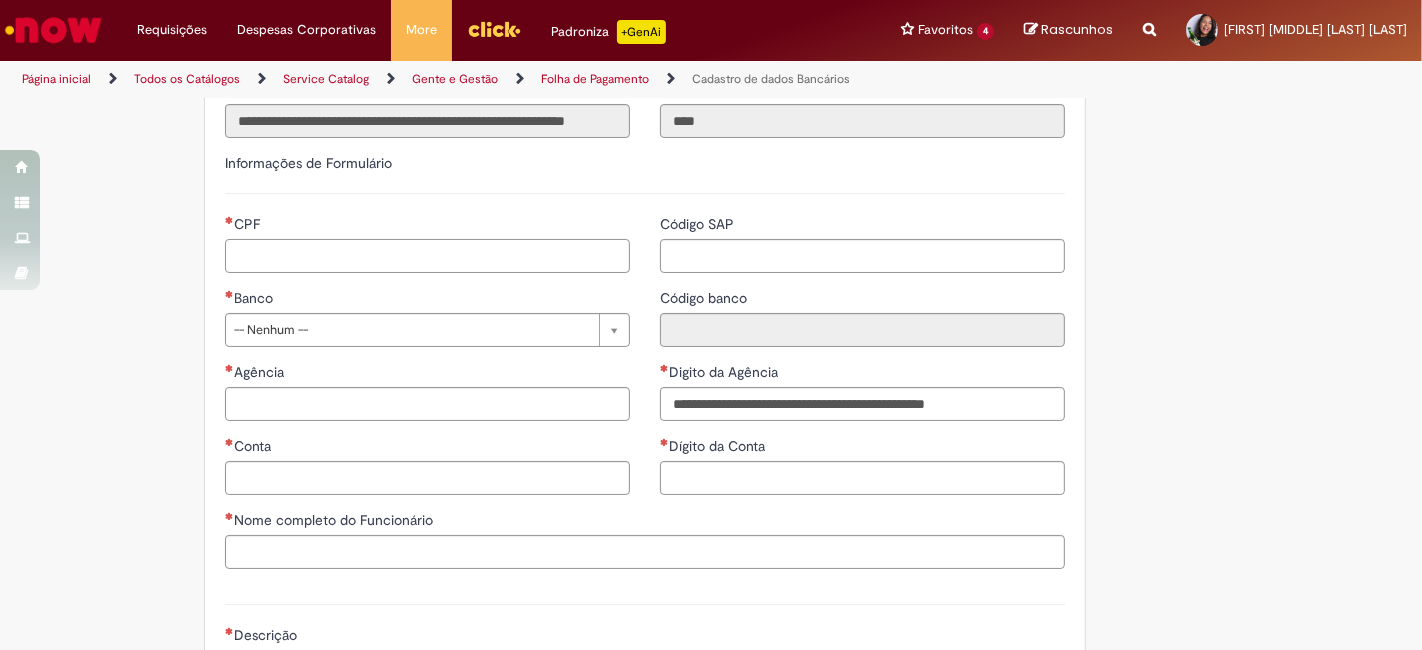 click on "CPF" at bounding box center (427, 256) 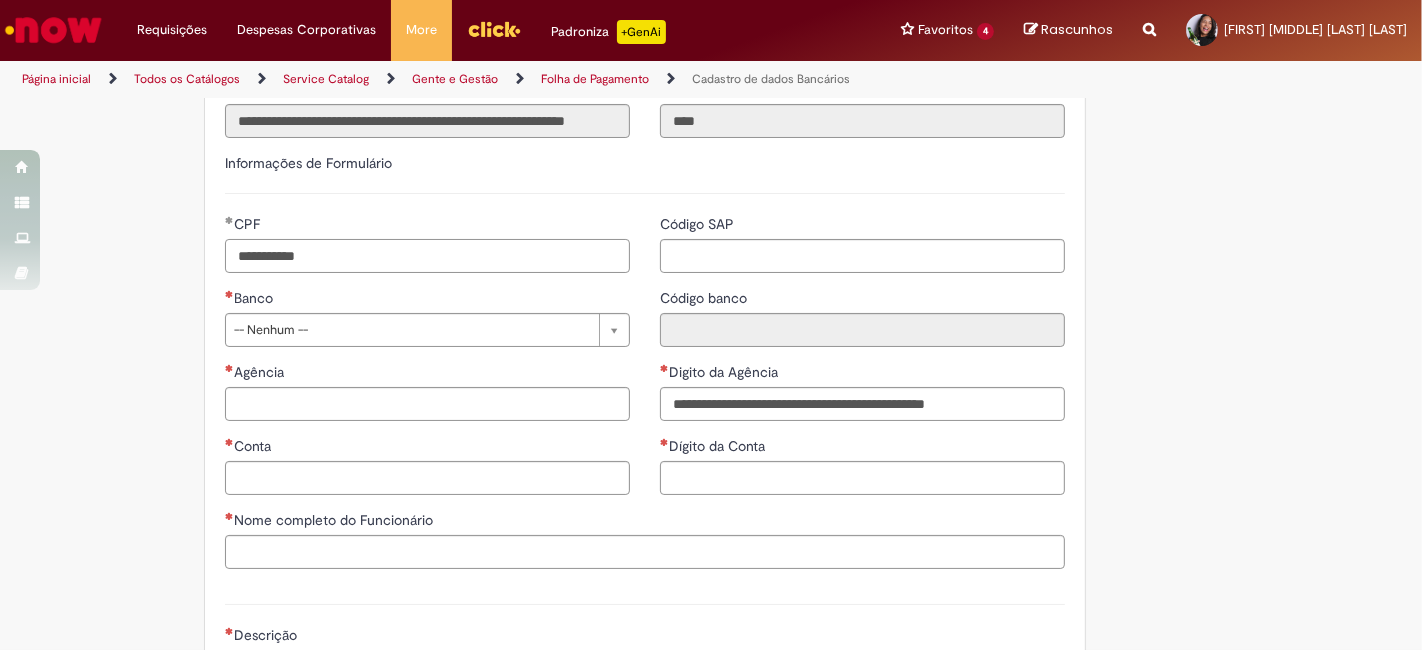 type on "**********" 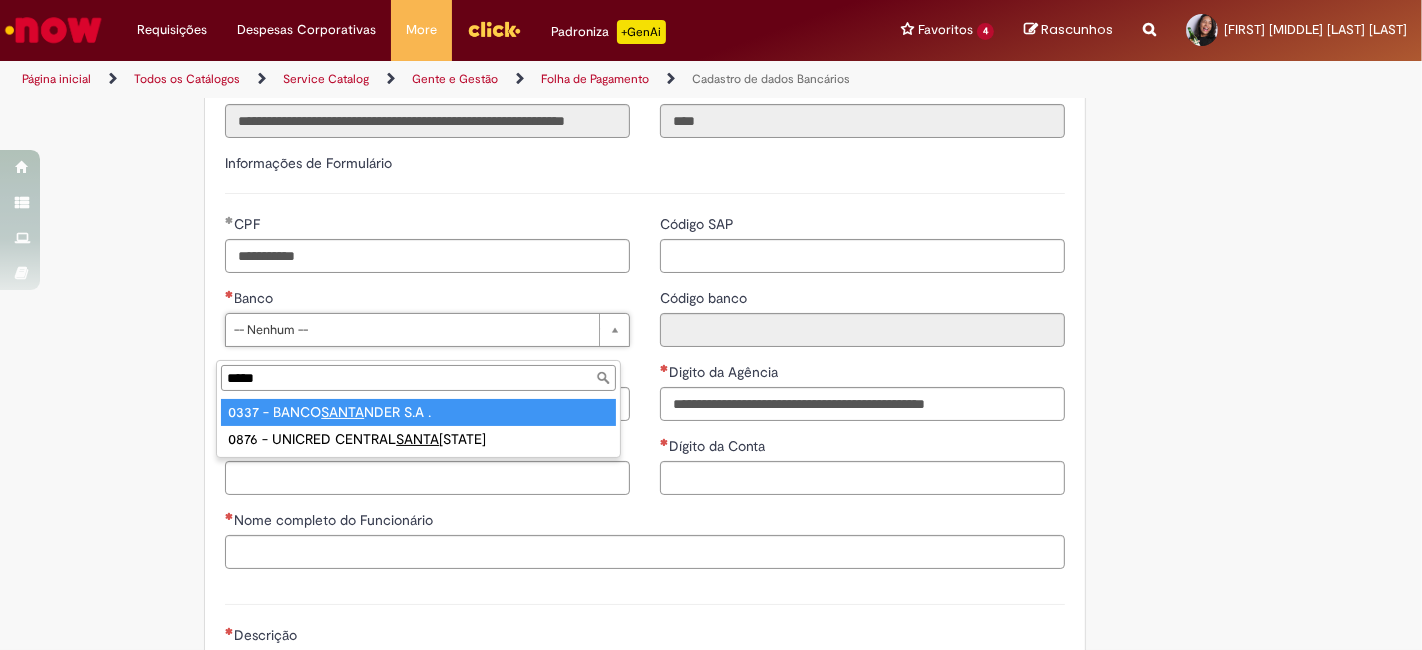 type on "*****" 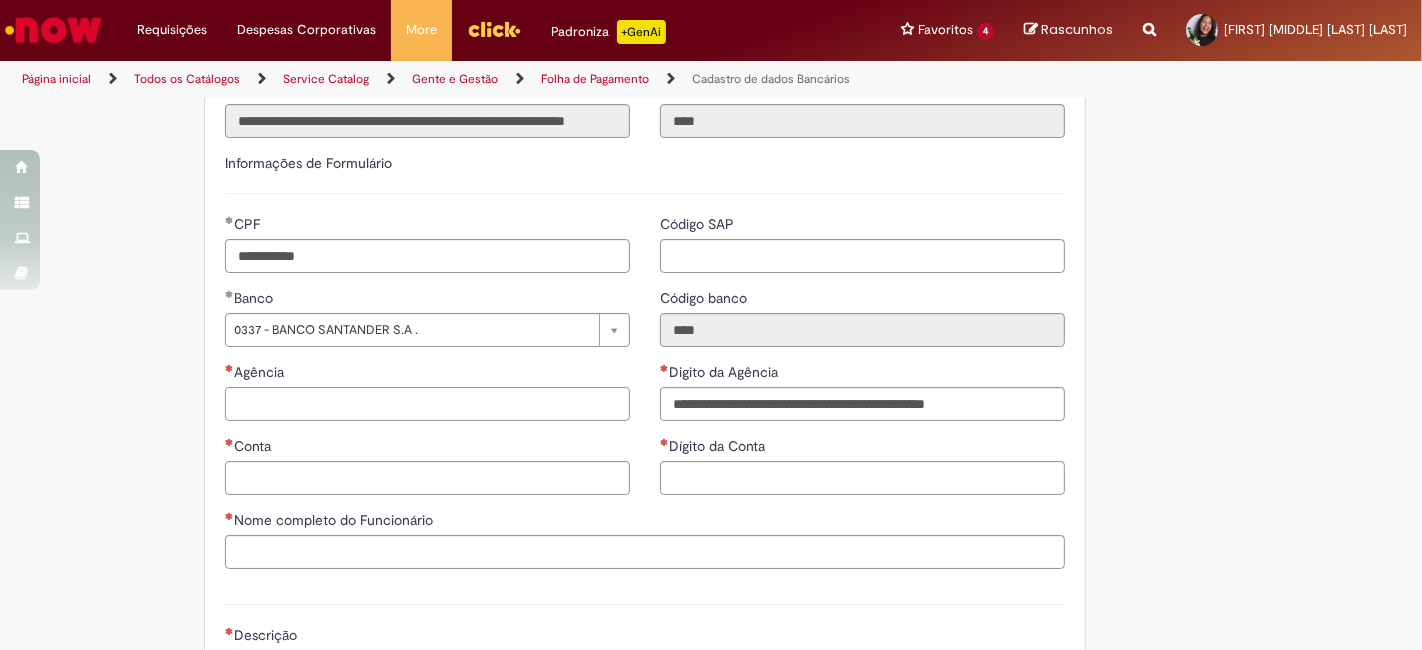 click on "Agência" at bounding box center [427, 404] 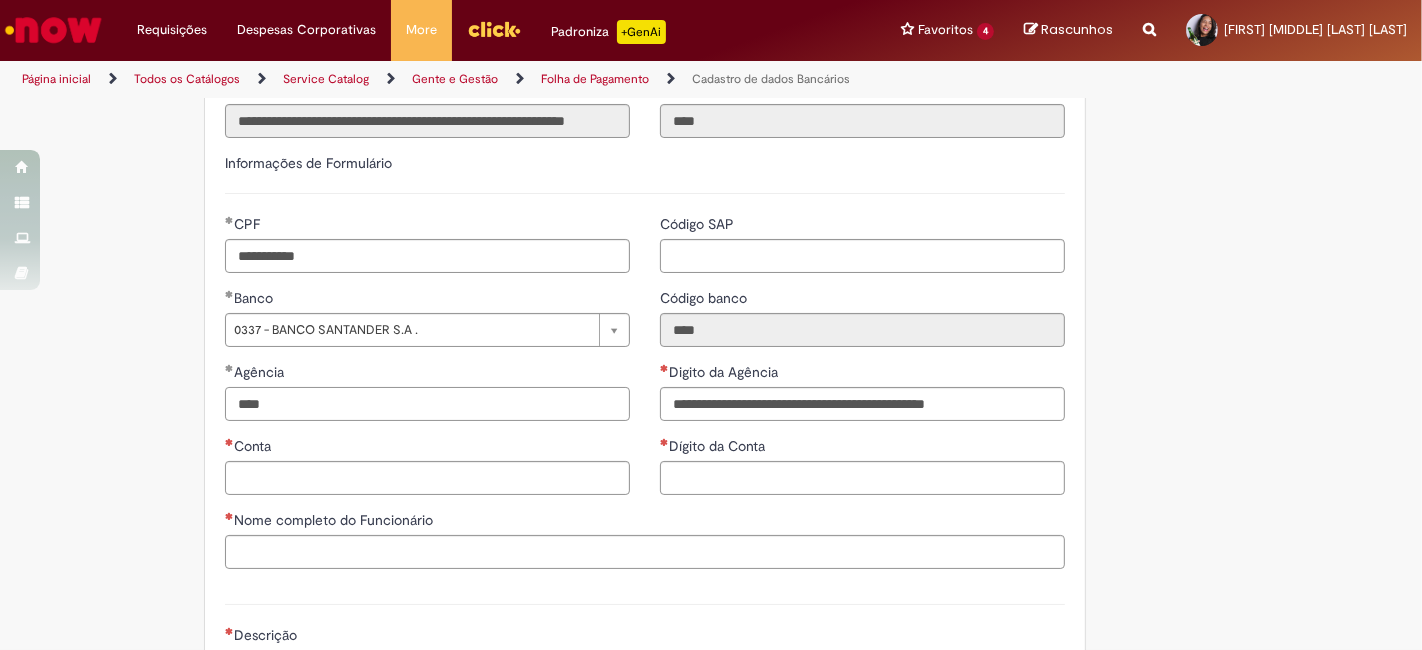 type on "****" 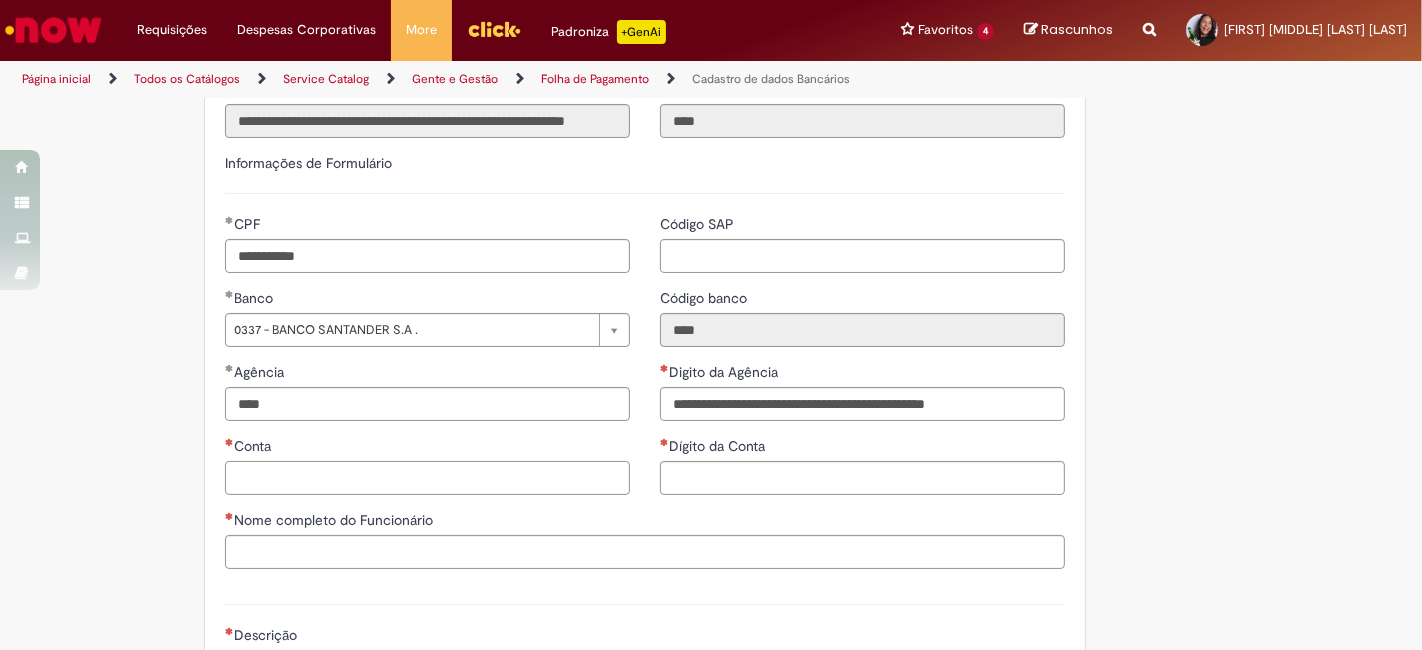type on "**********" 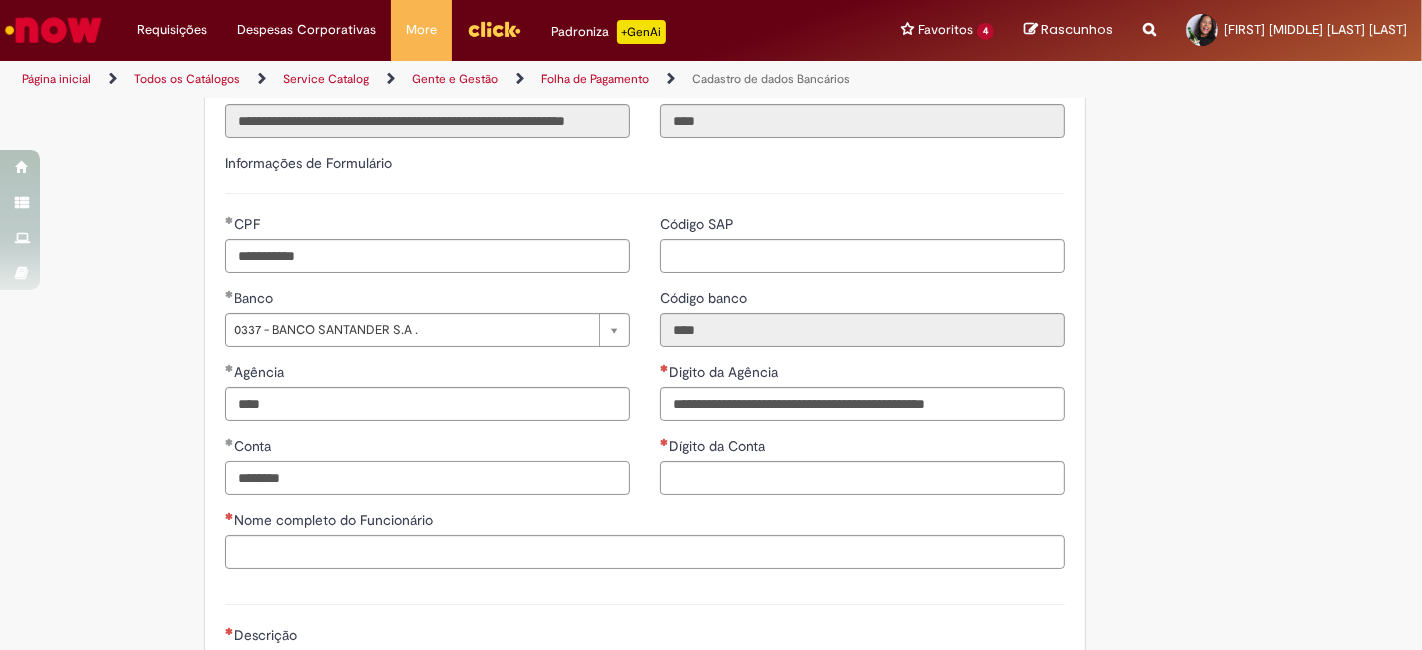 type on "********" 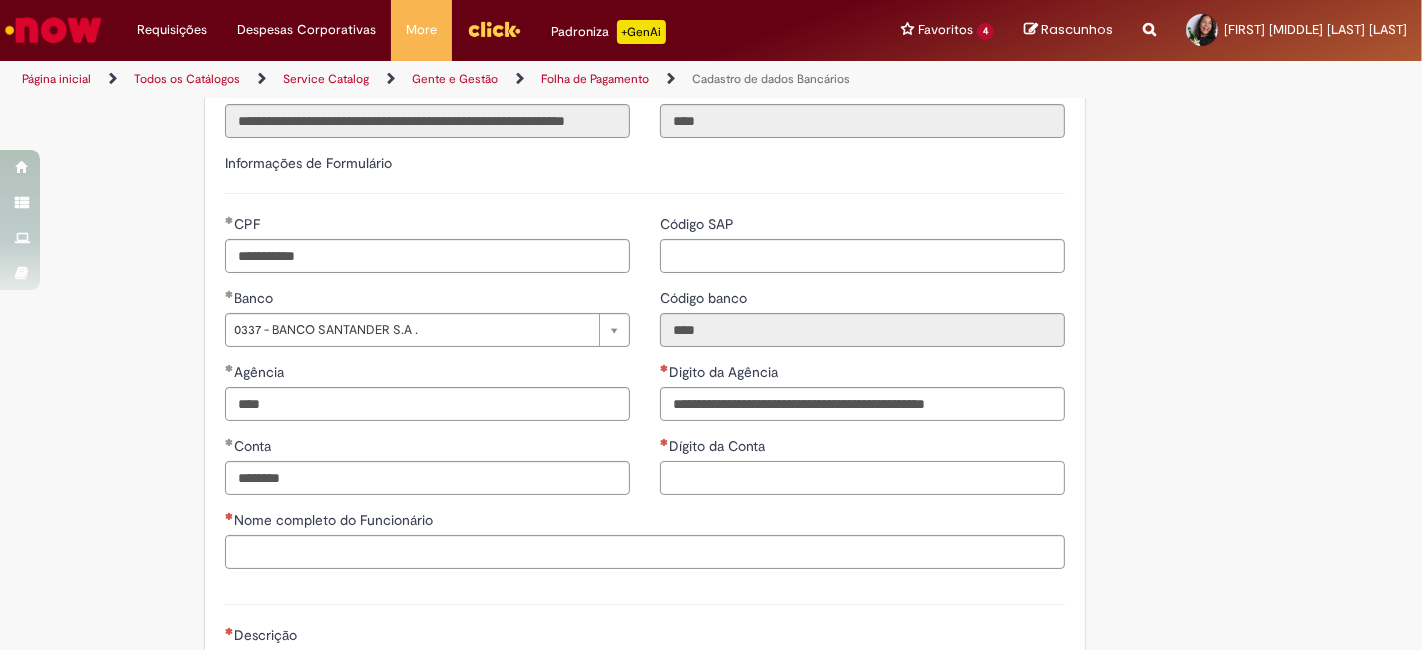 type on "**********" 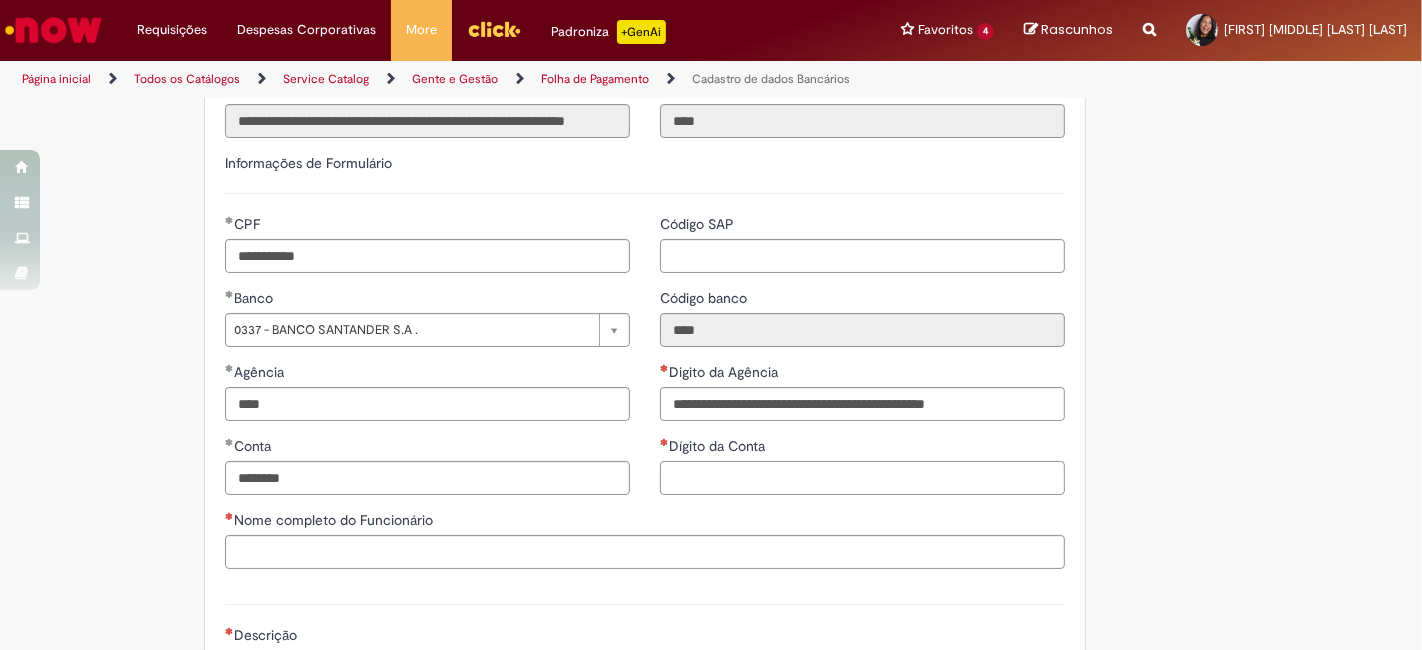 click on "Dígito da Conta" at bounding box center [862, 478] 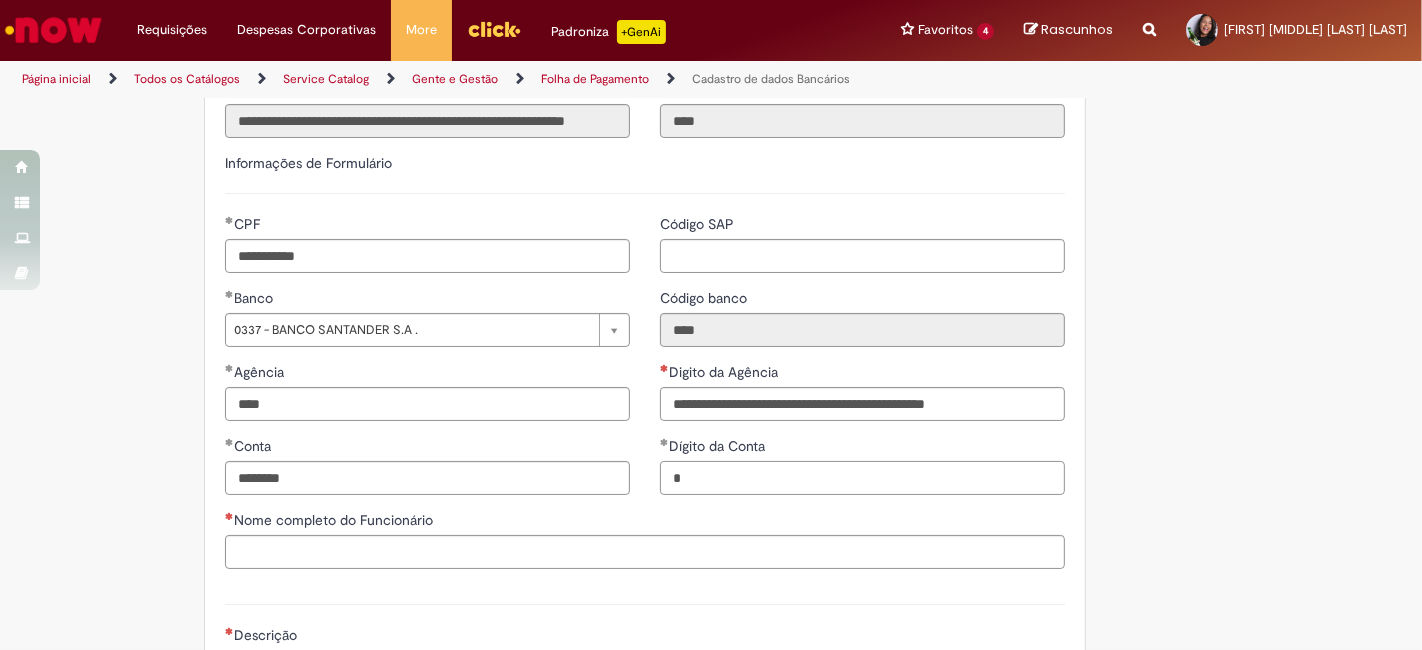 type on "*" 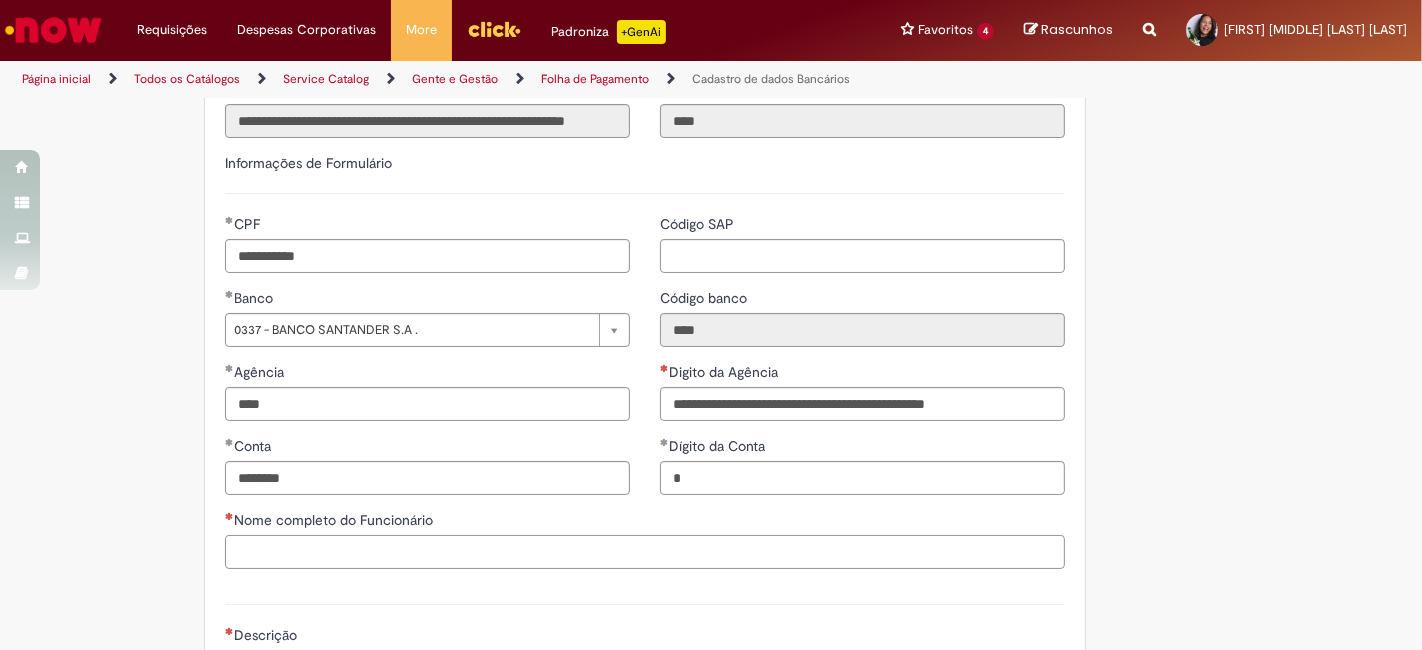 type on "**********" 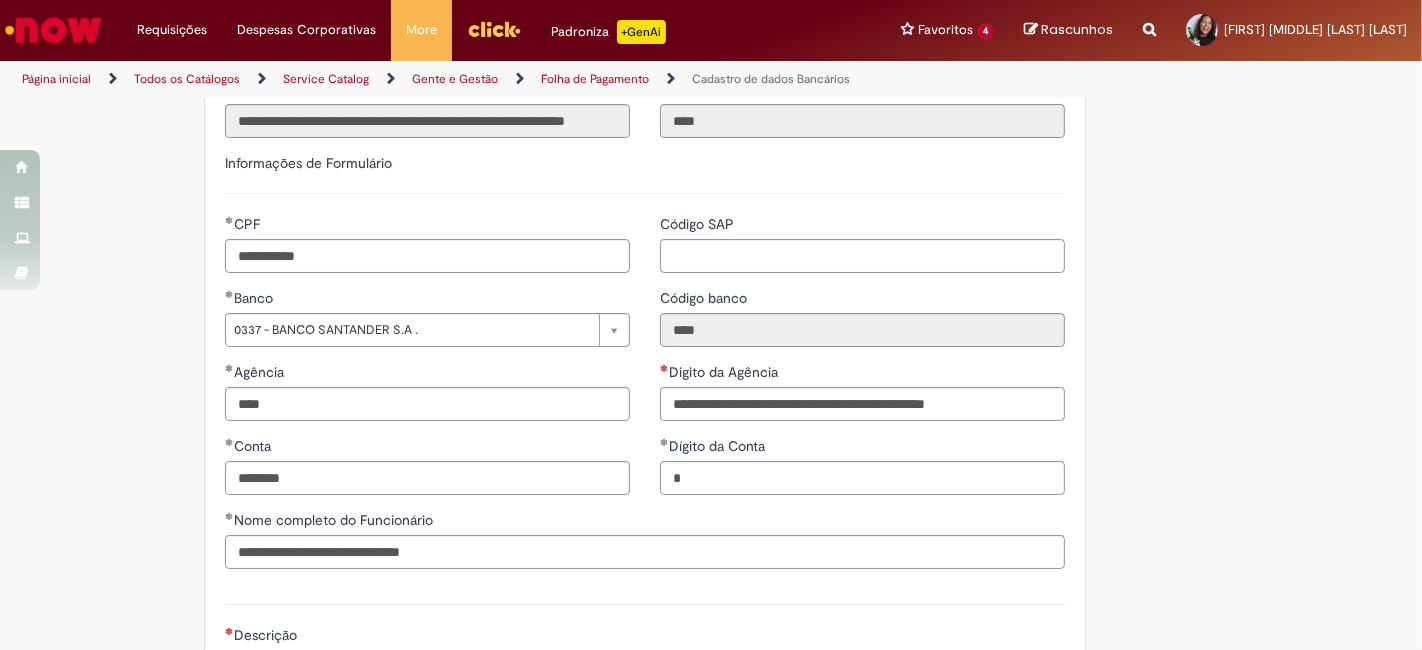 type on "**********" 